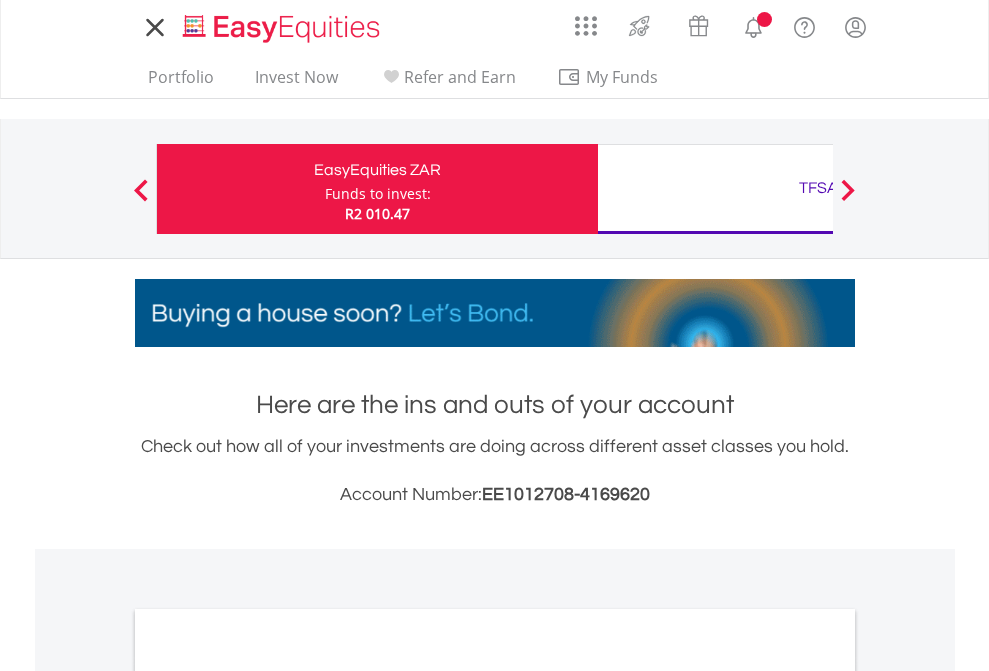 scroll, scrollTop: 0, scrollLeft: 0, axis: both 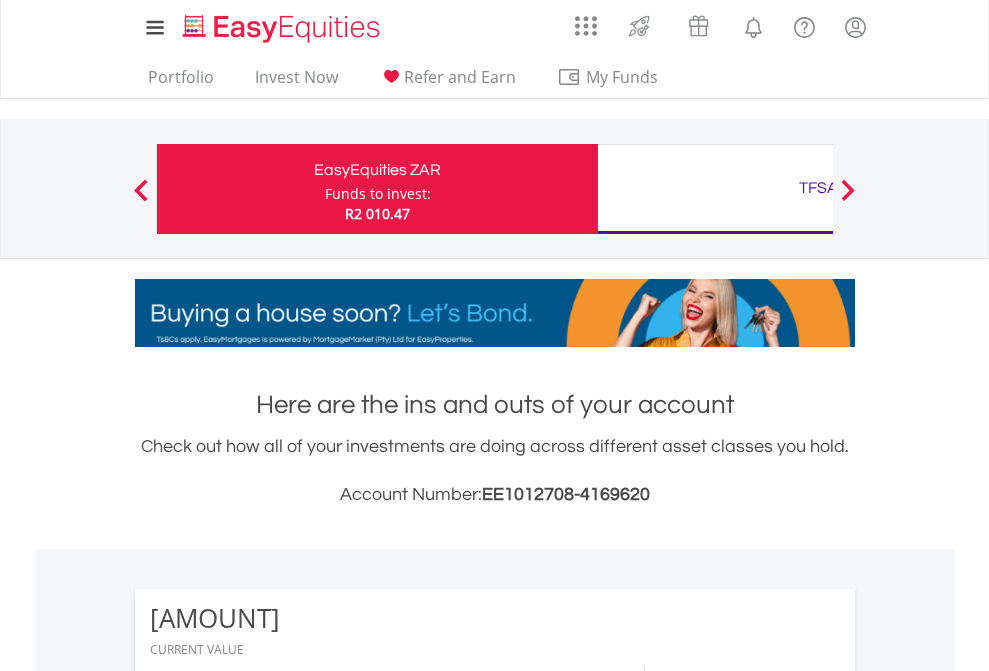 click on "Funds to invest:" at bounding box center (378, 194) 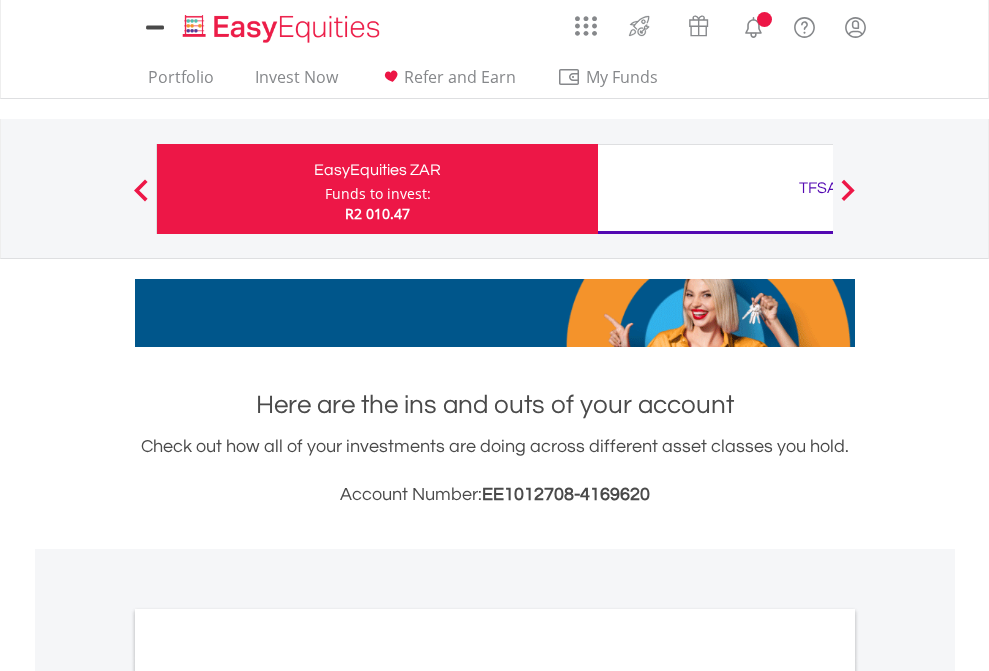 scroll, scrollTop: 0, scrollLeft: 0, axis: both 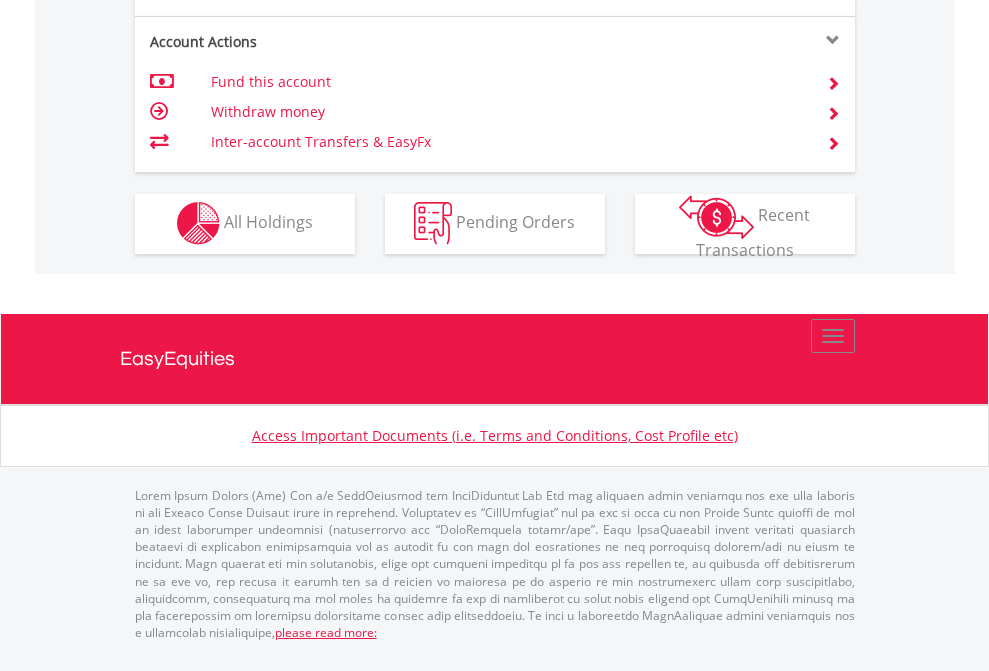 click on "Investment types" at bounding box center (706, -337) 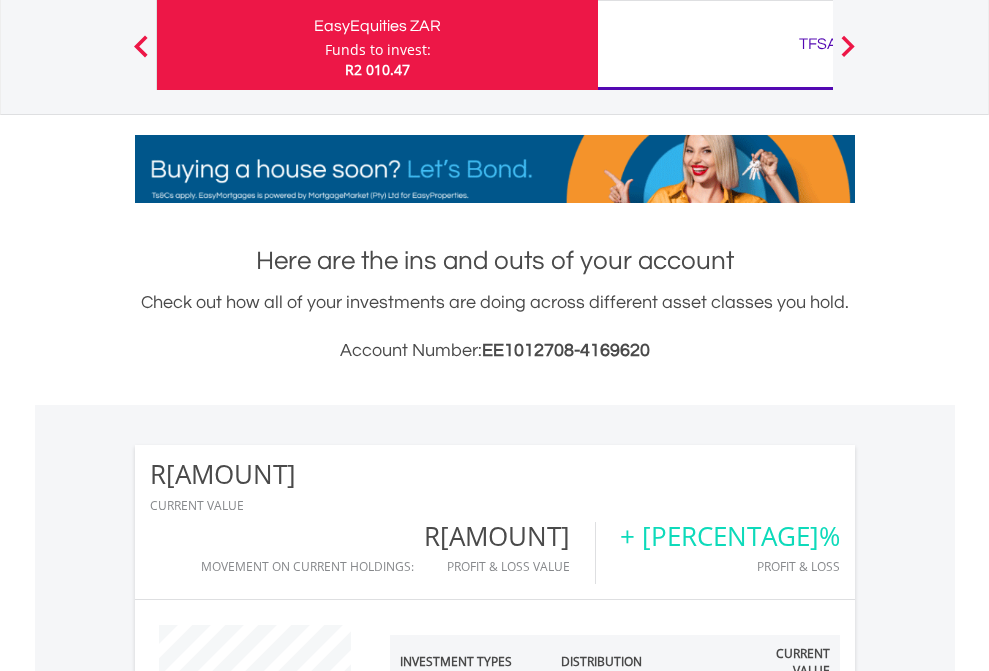 click on "TFSA" at bounding box center (818, 44) 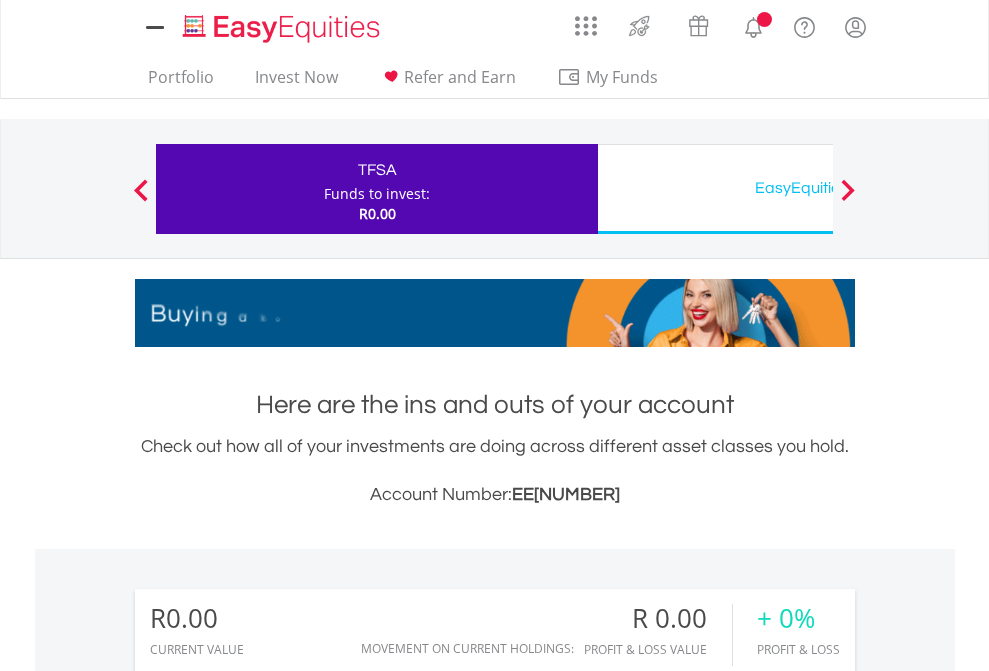 scroll, scrollTop: 0, scrollLeft: 0, axis: both 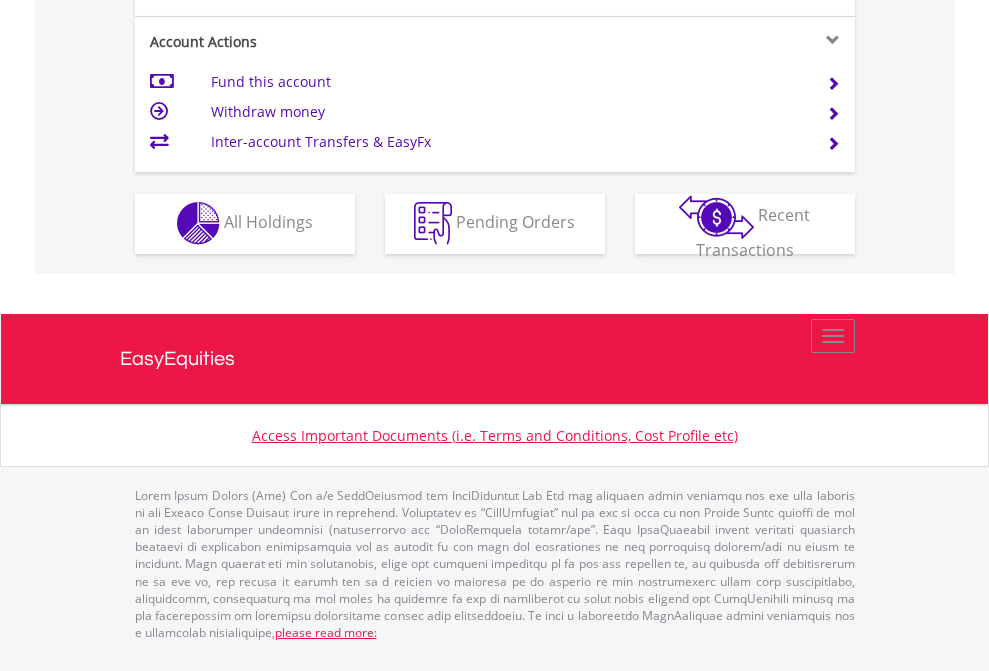 click on "Investment types" at bounding box center (706, -353) 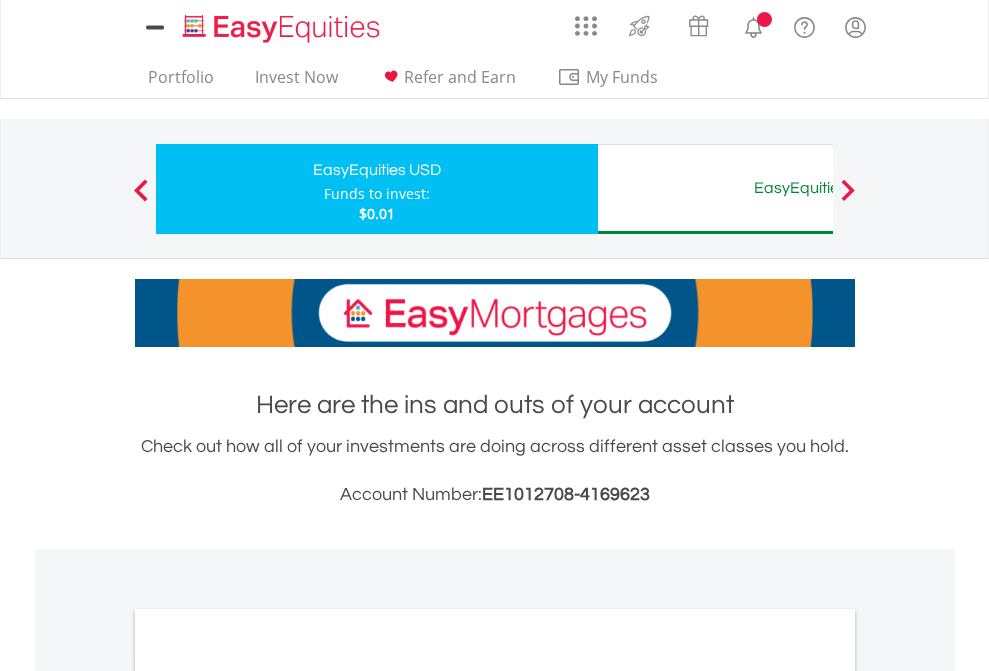 scroll, scrollTop: 0, scrollLeft: 0, axis: both 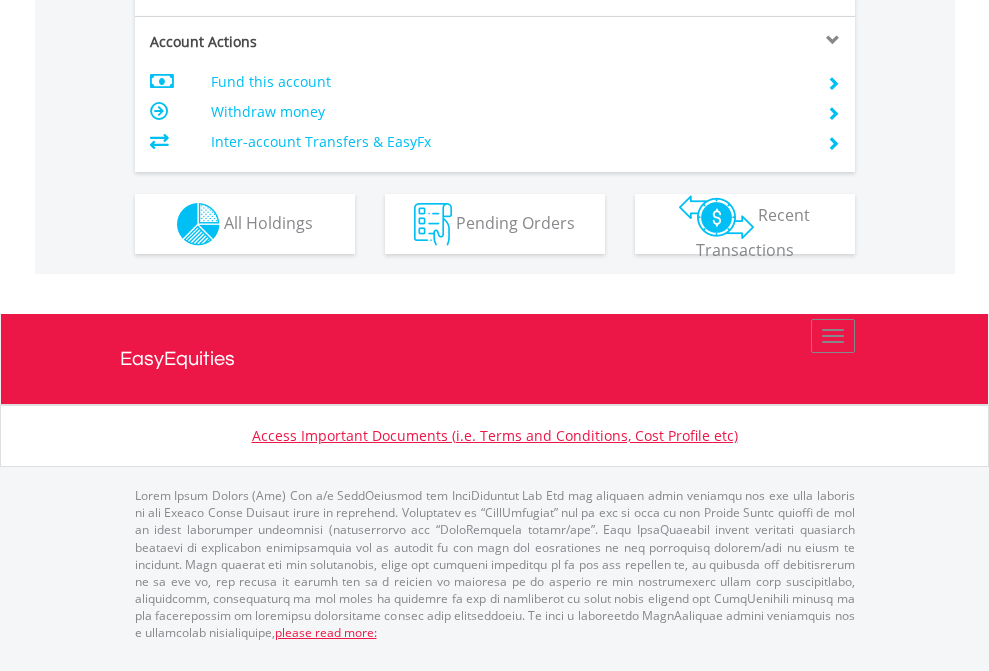 click on "Investment types" at bounding box center [706, -337] 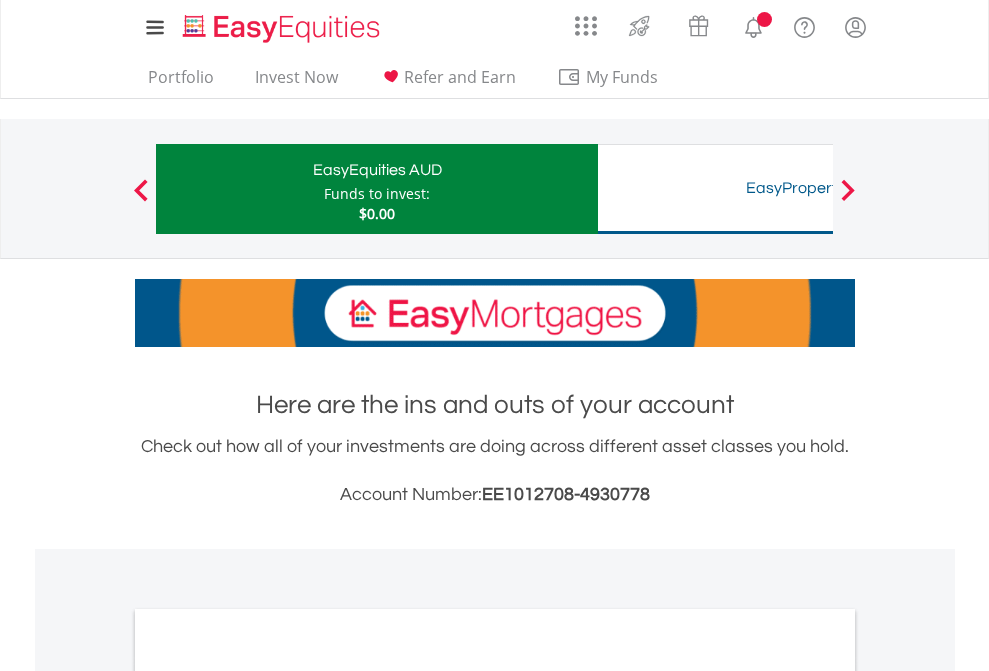 scroll, scrollTop: 0, scrollLeft: 0, axis: both 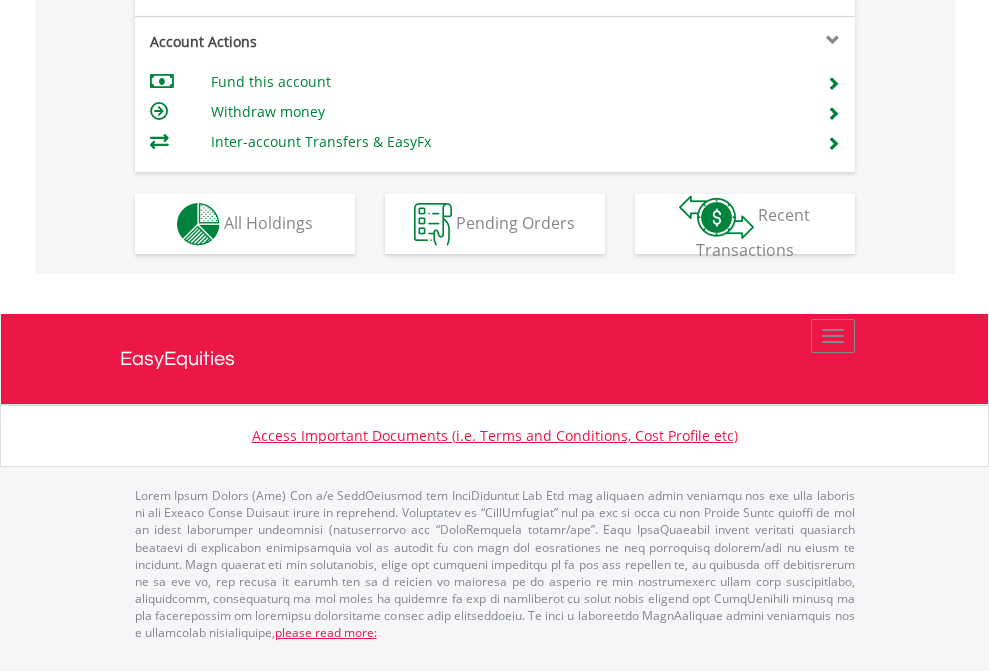 click on "Investment types" at bounding box center [706, -337] 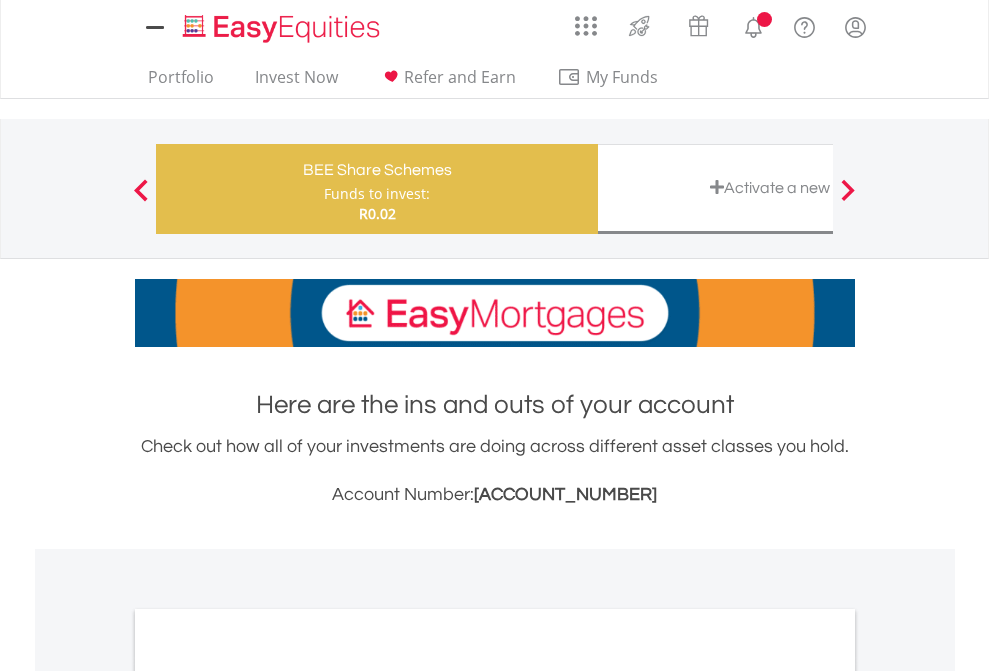 scroll, scrollTop: 0, scrollLeft: 0, axis: both 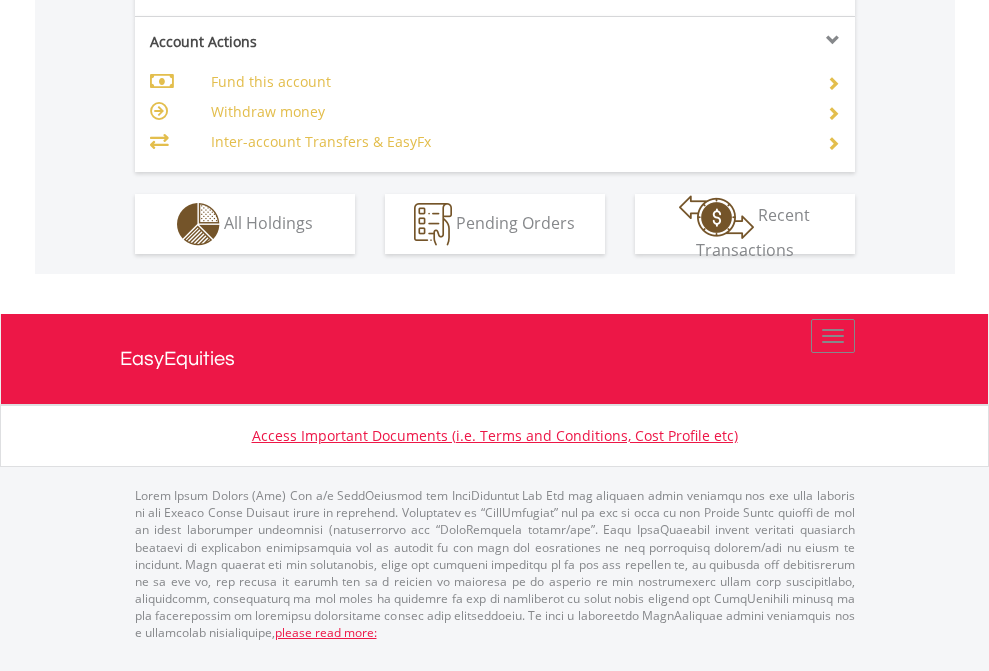 click on "Investment types" at bounding box center (706, -337) 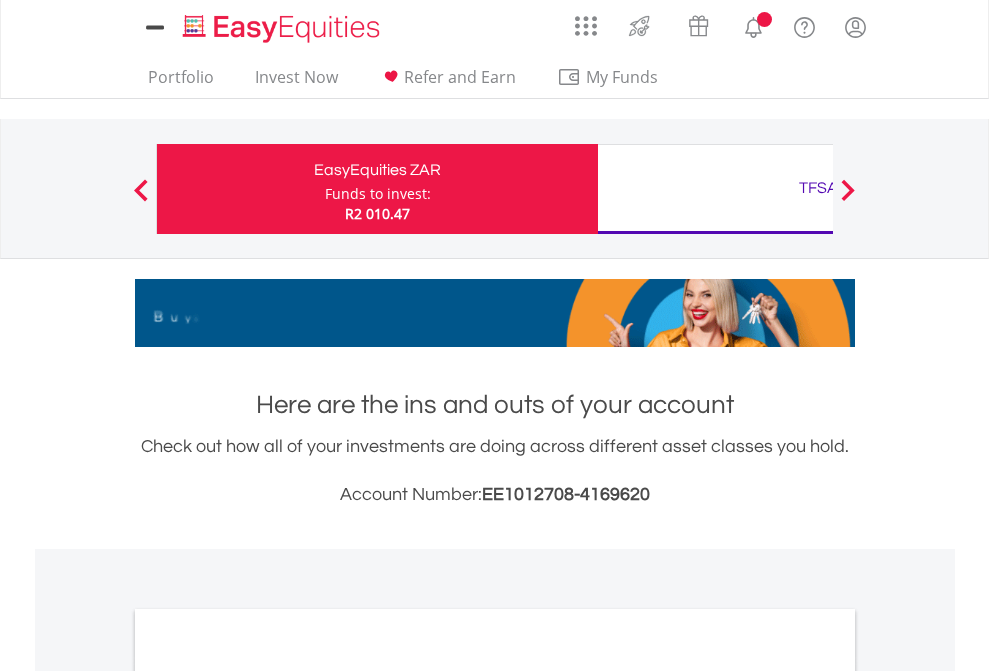 scroll, scrollTop: 0, scrollLeft: 0, axis: both 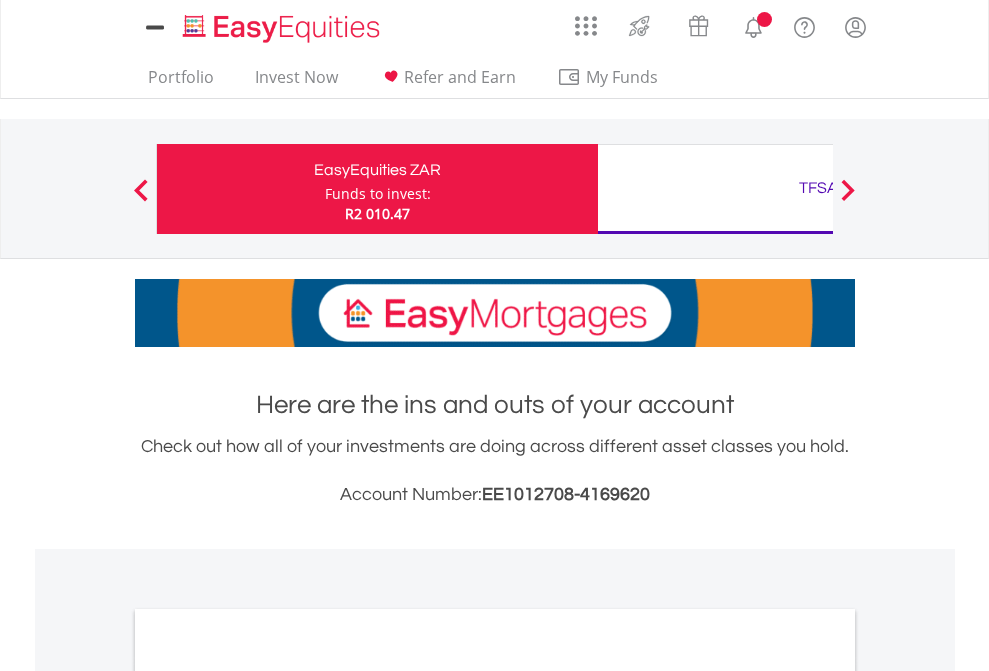 click on "All Holdings" at bounding box center (268, 1096) 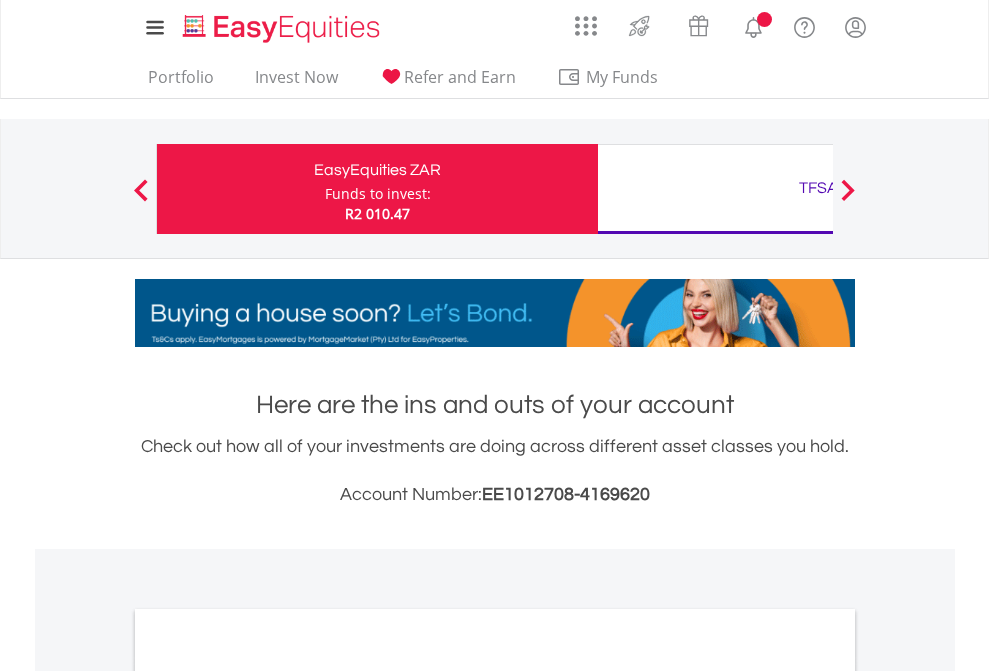 scroll, scrollTop: 1202, scrollLeft: 0, axis: vertical 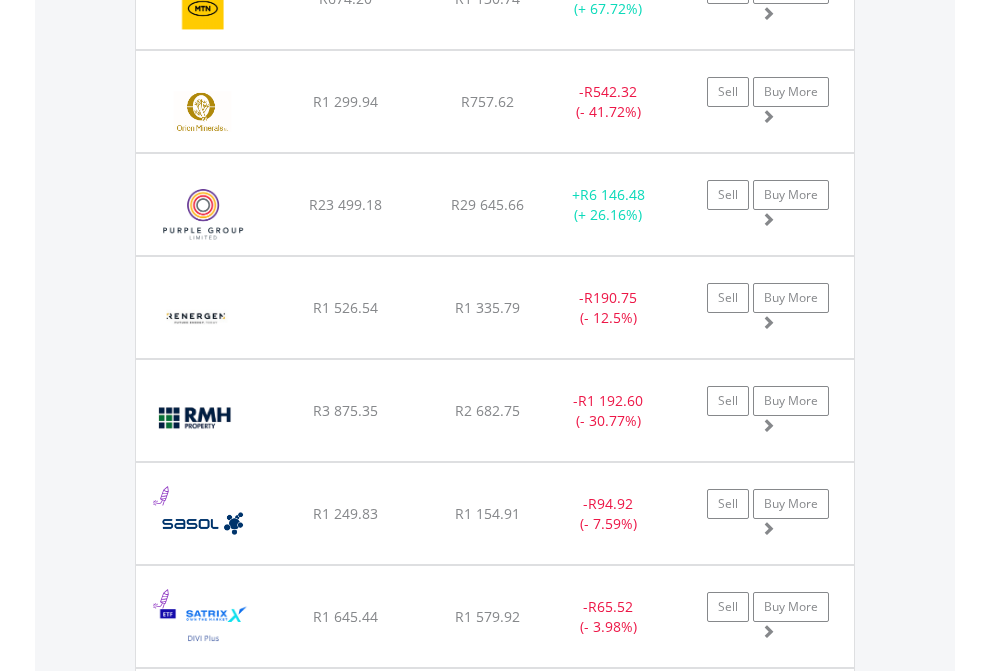 click on "TFSA" at bounding box center [818, -2196] 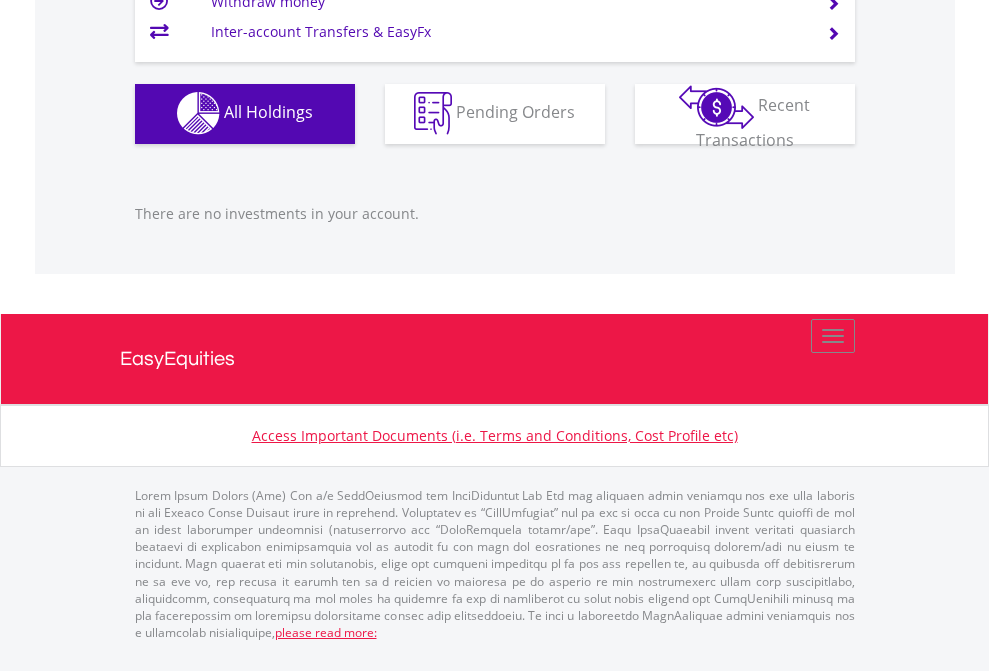 scroll, scrollTop: 1980, scrollLeft: 0, axis: vertical 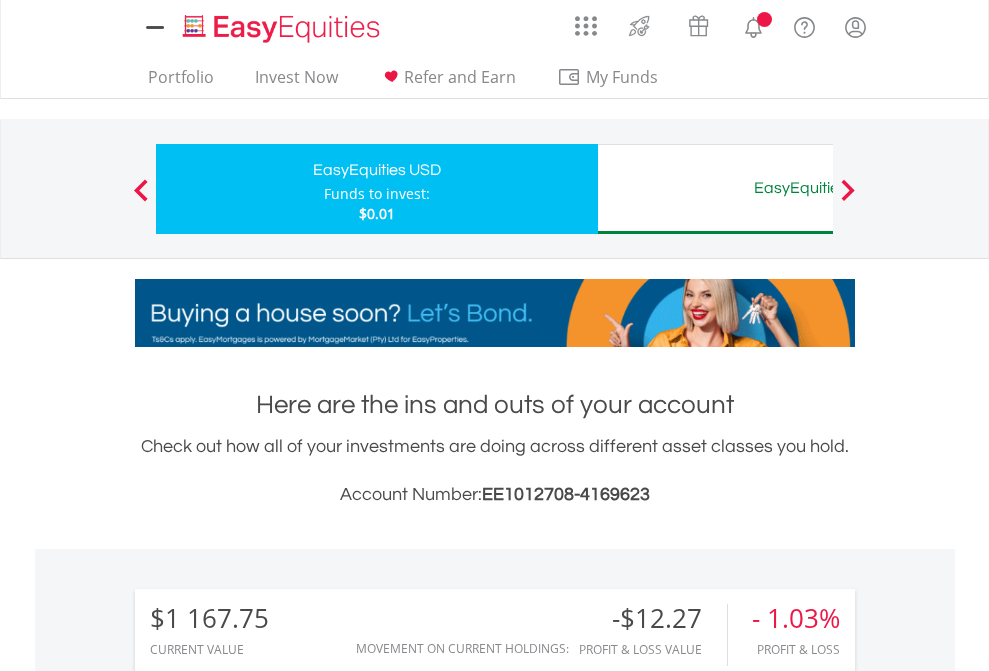 click on "All Holdings" at bounding box center [268, 1466] 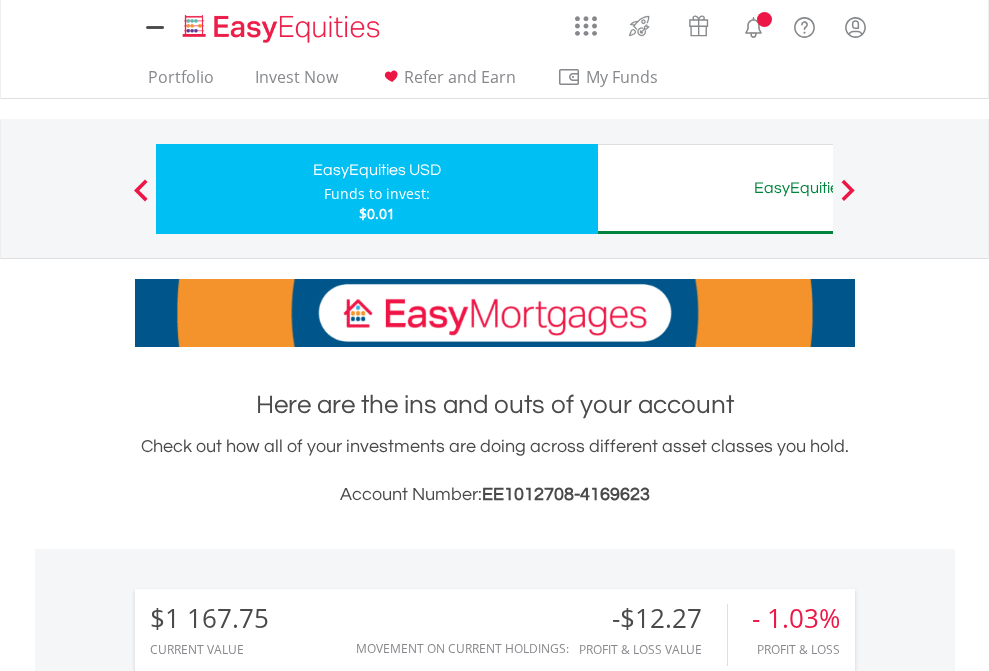 scroll, scrollTop: 999808, scrollLeft: 999687, axis: both 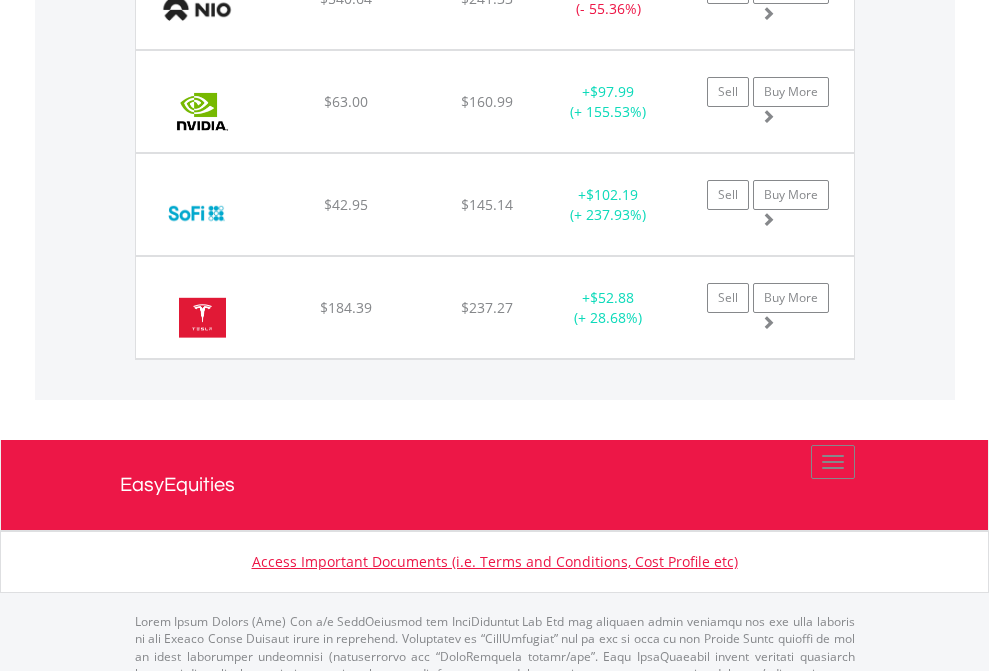 click on "EasyEquities AUD" at bounding box center [818, -2036] 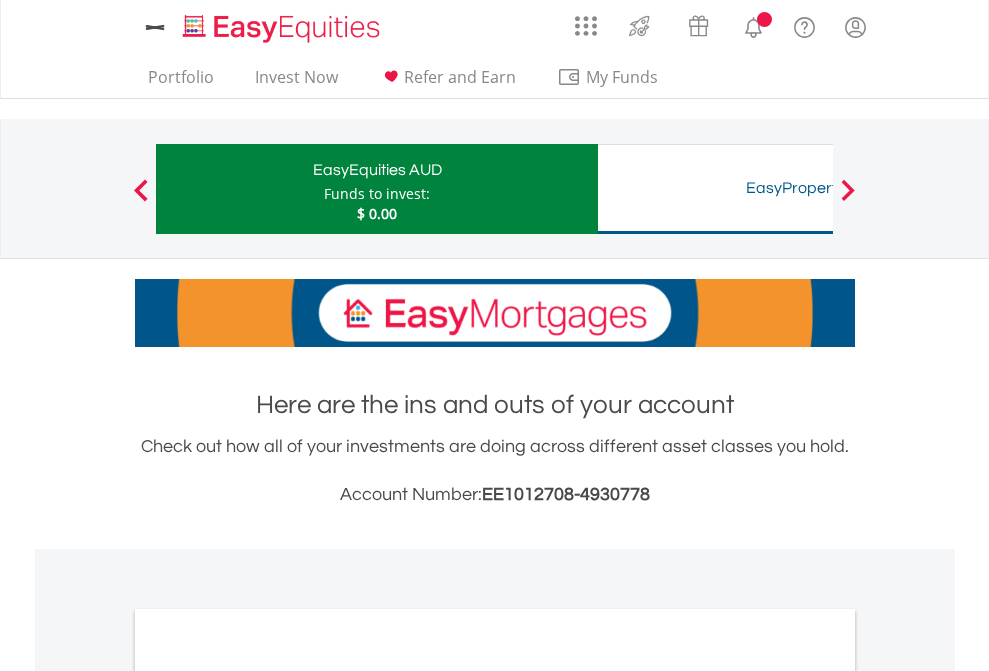 scroll, scrollTop: 0, scrollLeft: 0, axis: both 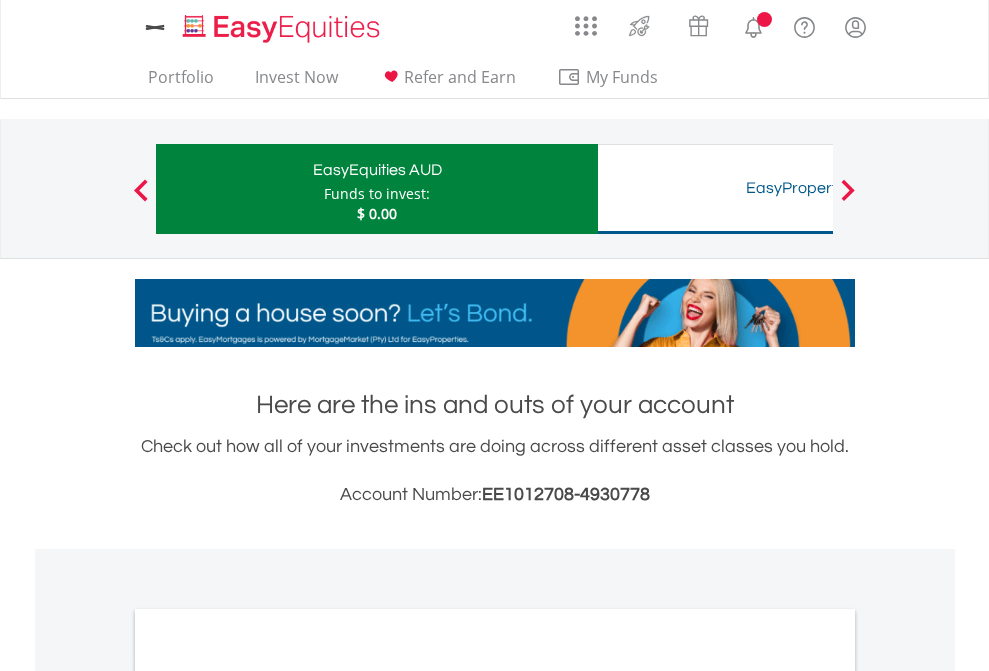 click on "All Holdings" at bounding box center [268, 1096] 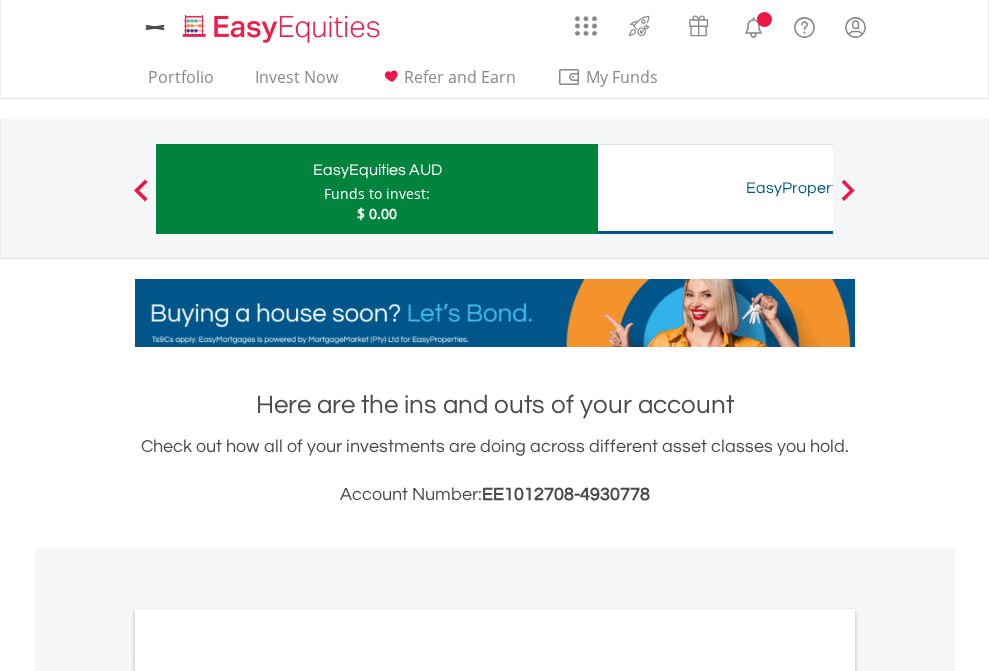 scroll, scrollTop: 1202, scrollLeft: 0, axis: vertical 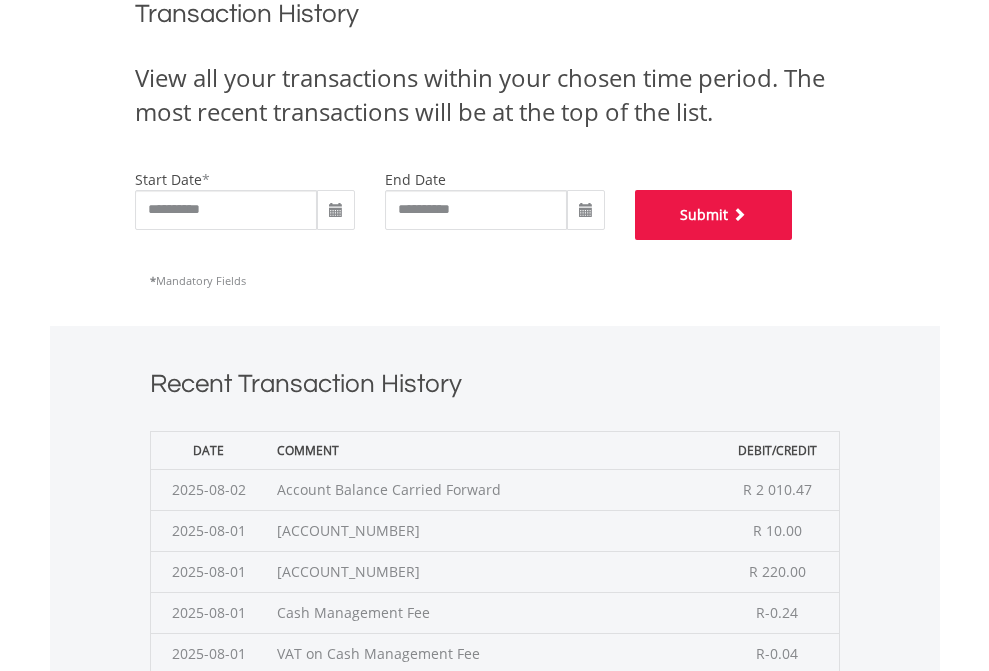click on "Submit" at bounding box center (714, 215) 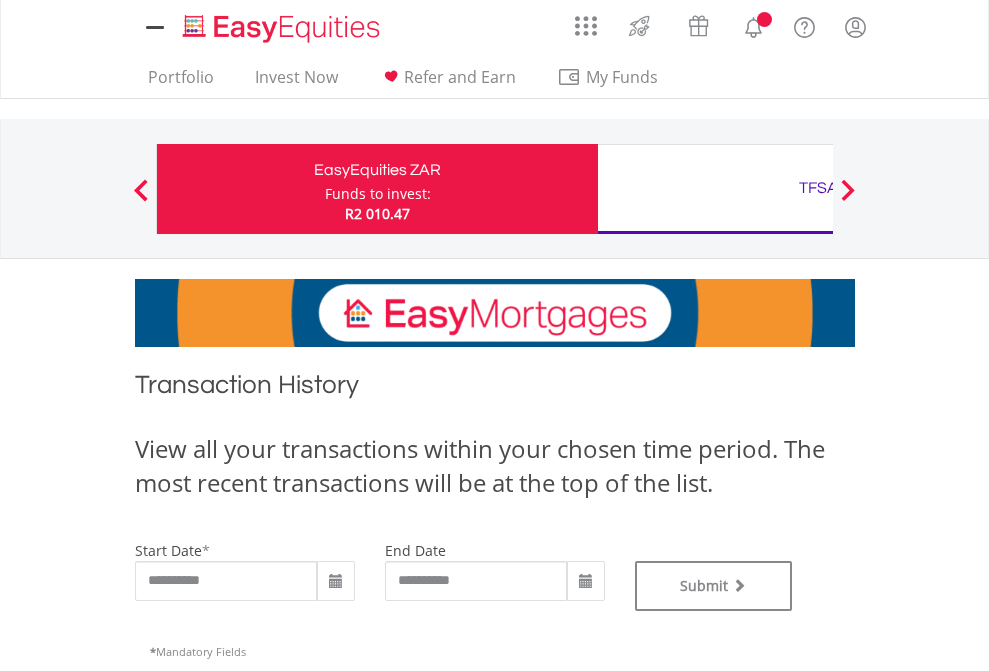 scroll, scrollTop: 0, scrollLeft: 0, axis: both 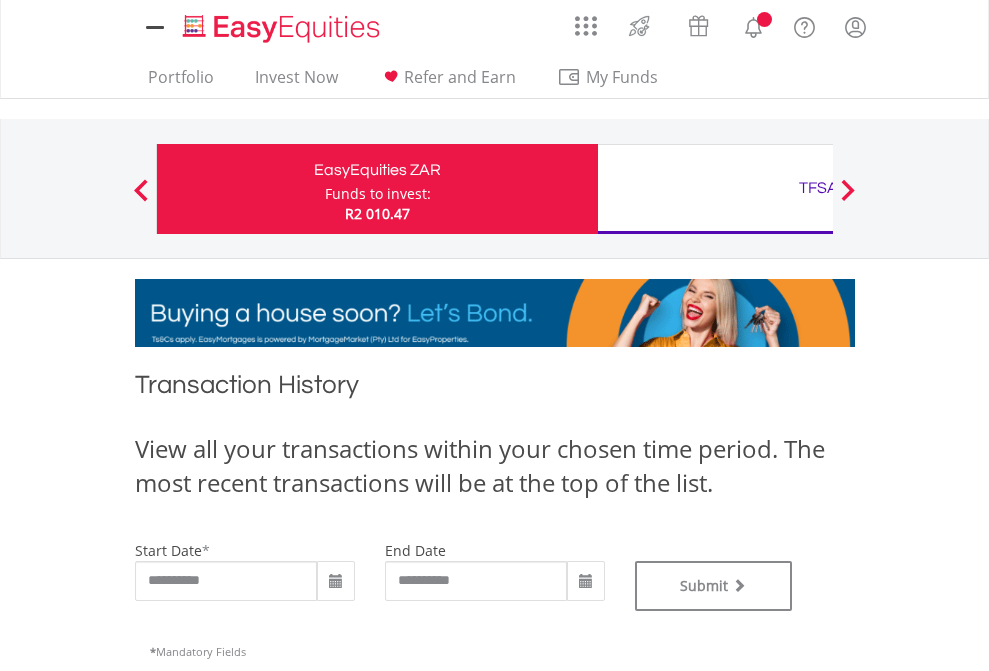 click on "TFSA" at bounding box center [818, 188] 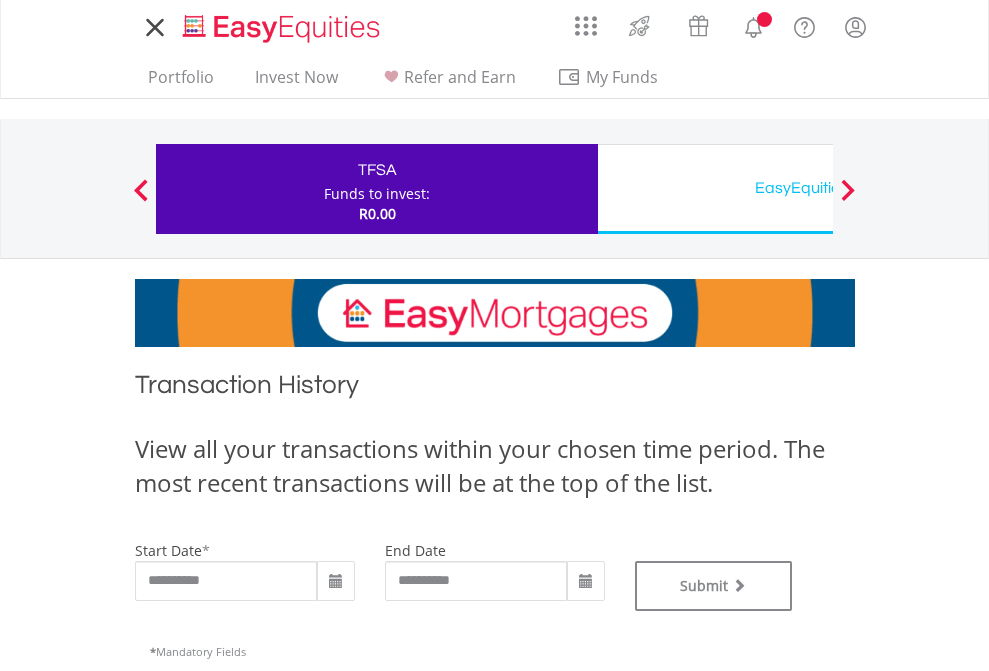 scroll, scrollTop: 0, scrollLeft: 0, axis: both 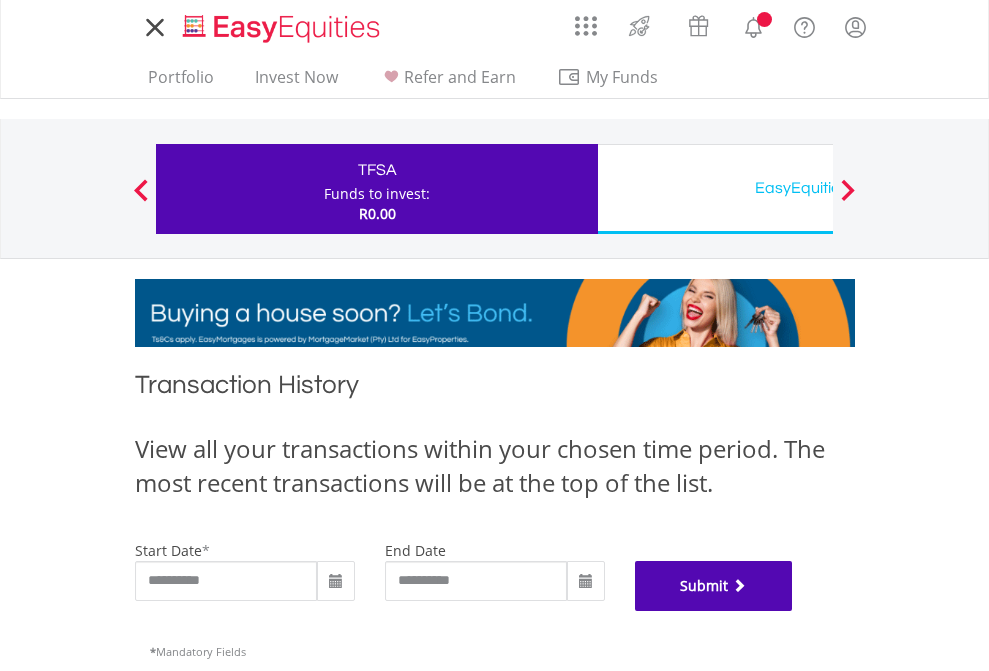 click on "Submit" at bounding box center [714, 586] 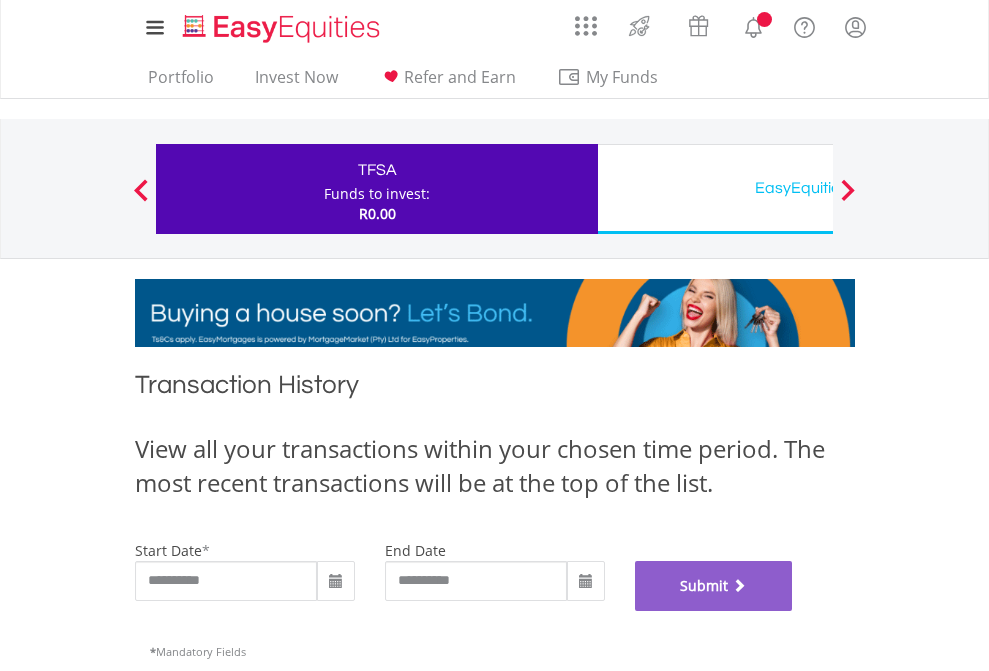 scroll, scrollTop: 811, scrollLeft: 0, axis: vertical 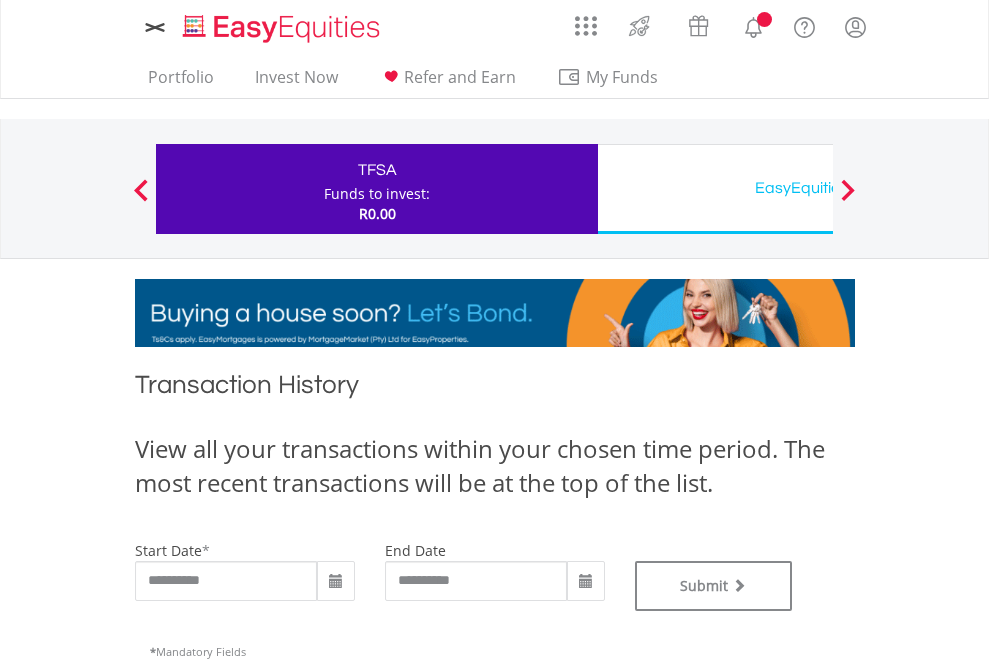 click on "EasyEquities USD" at bounding box center (818, 188) 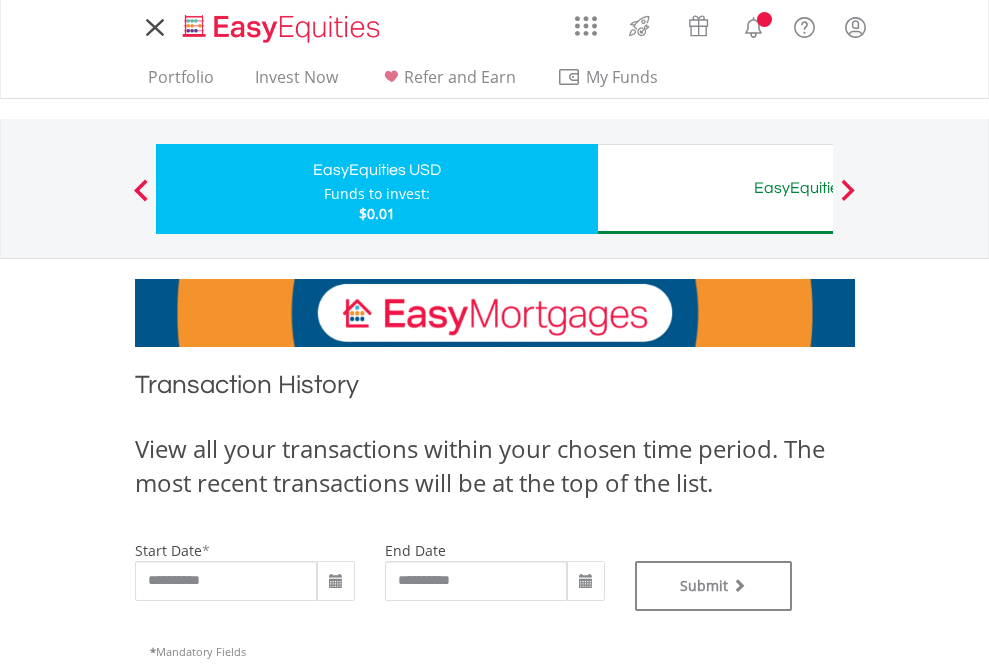scroll, scrollTop: 0, scrollLeft: 0, axis: both 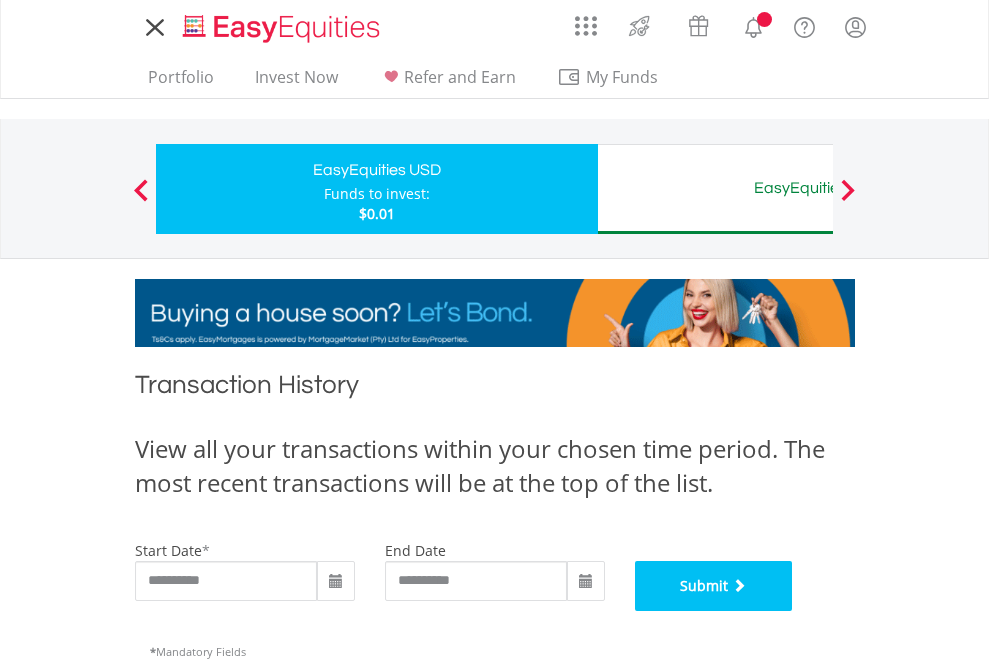 click on "Submit" at bounding box center (714, 586) 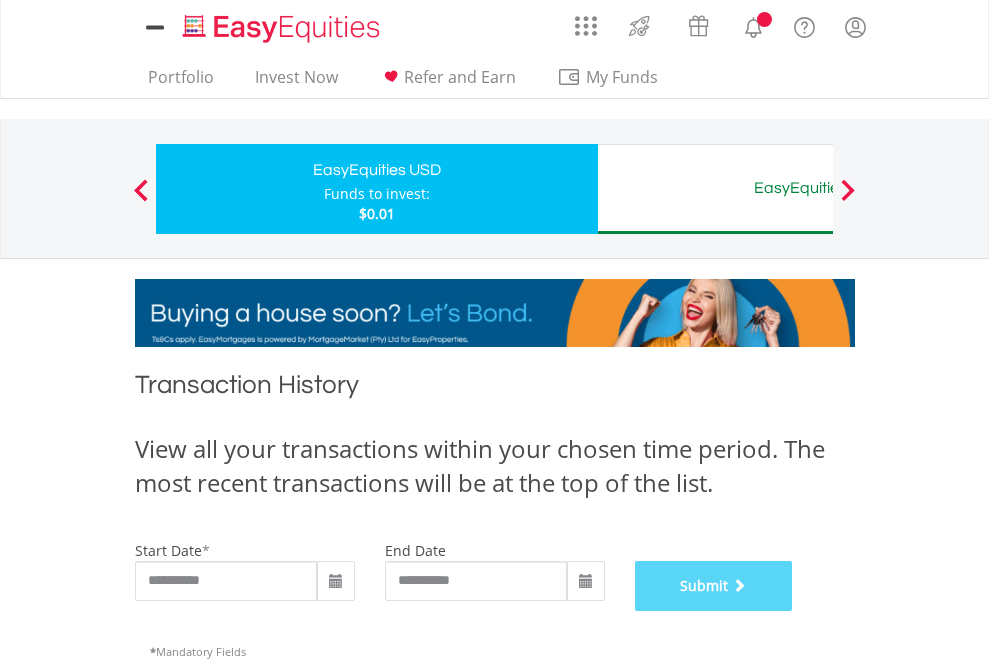 scroll, scrollTop: 811, scrollLeft: 0, axis: vertical 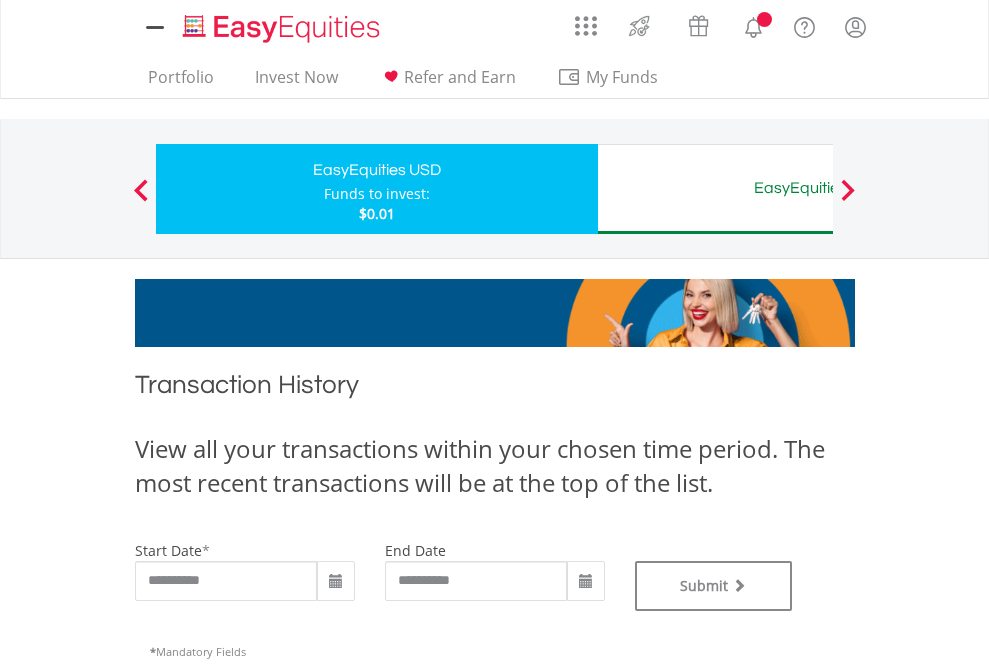 click on "EasyEquities AUD" at bounding box center (818, 188) 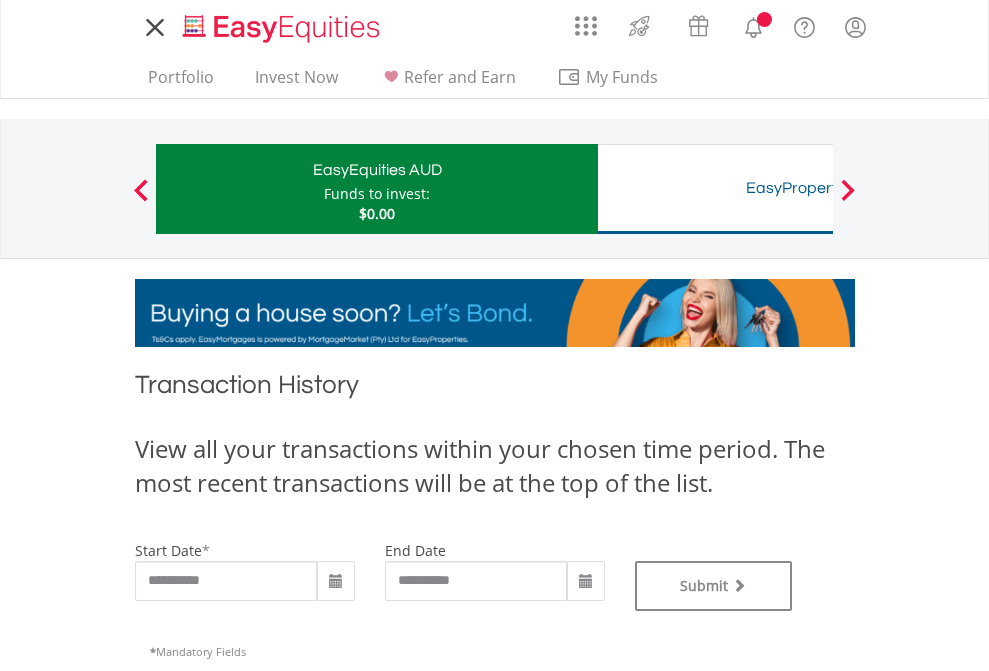 scroll, scrollTop: 0, scrollLeft: 0, axis: both 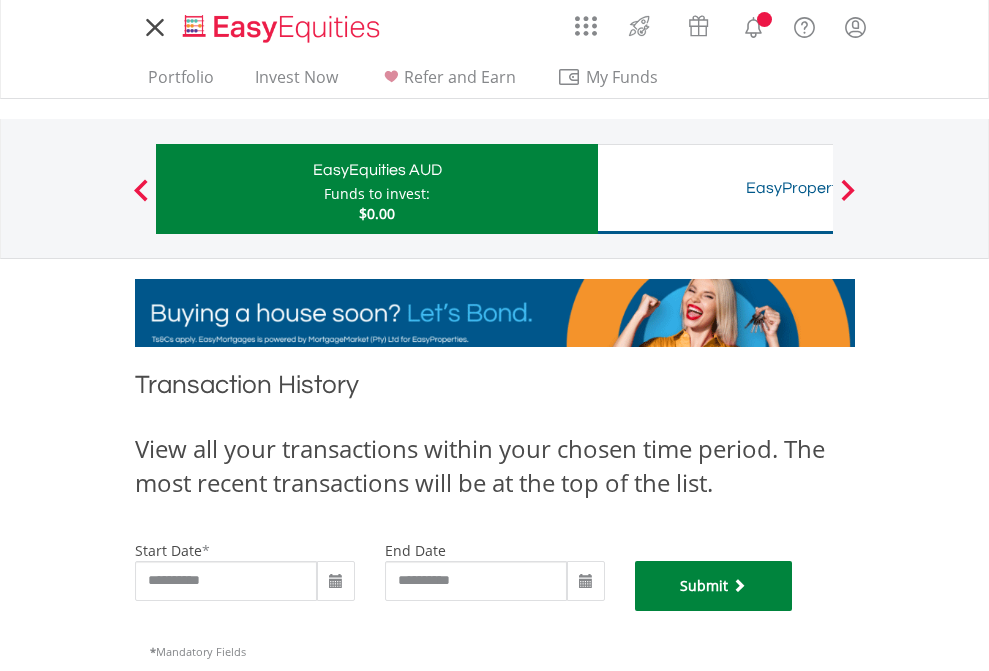 click on "Submit" at bounding box center (714, 586) 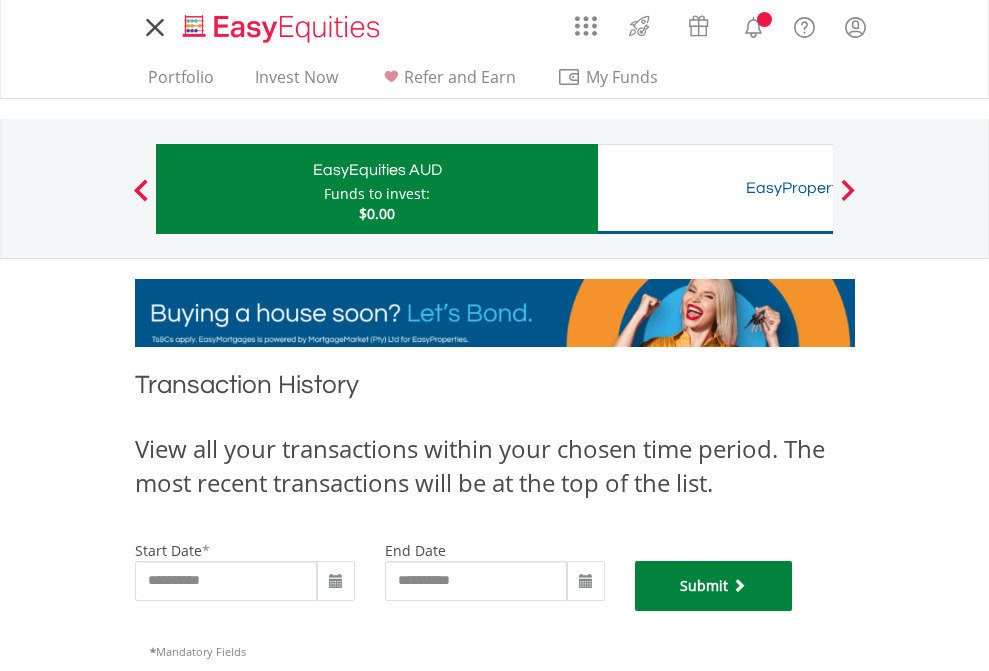 scroll, scrollTop: 811, scrollLeft: 0, axis: vertical 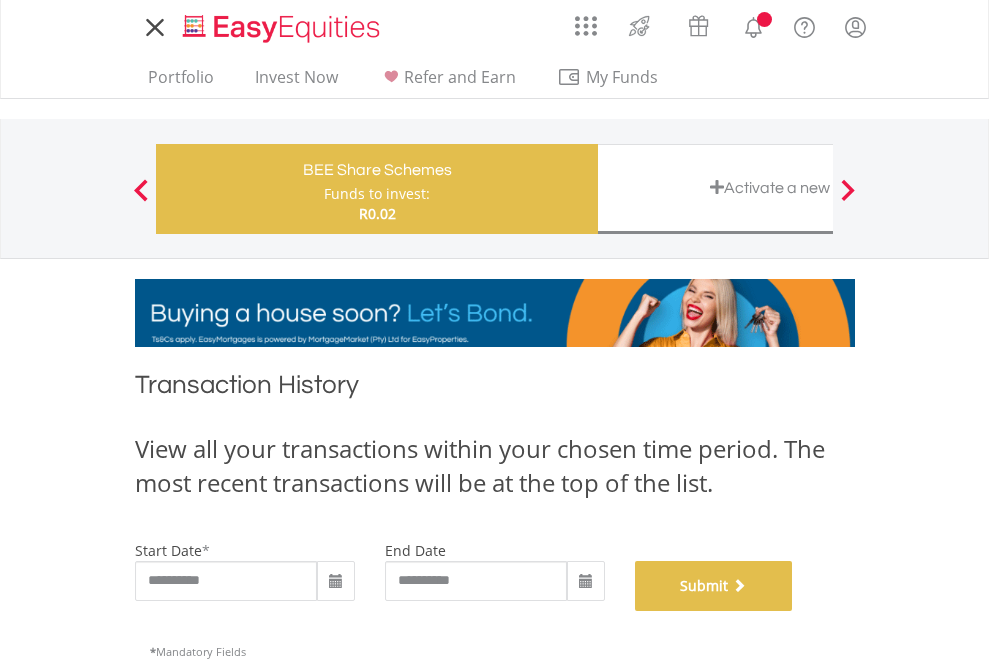 click on "Submit" at bounding box center [714, 586] 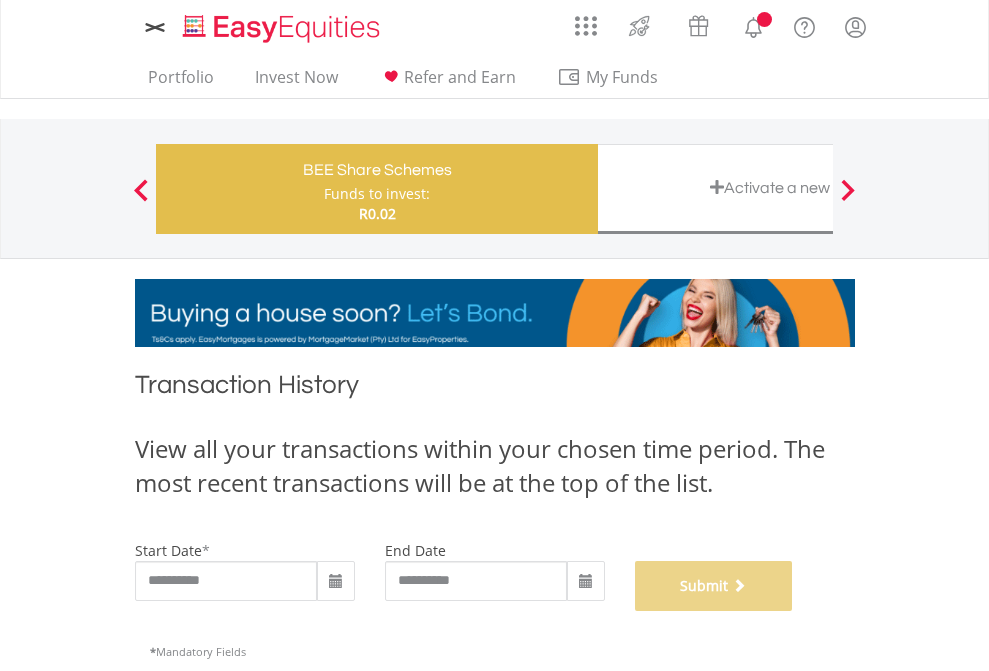 scroll, scrollTop: 811, scrollLeft: 0, axis: vertical 